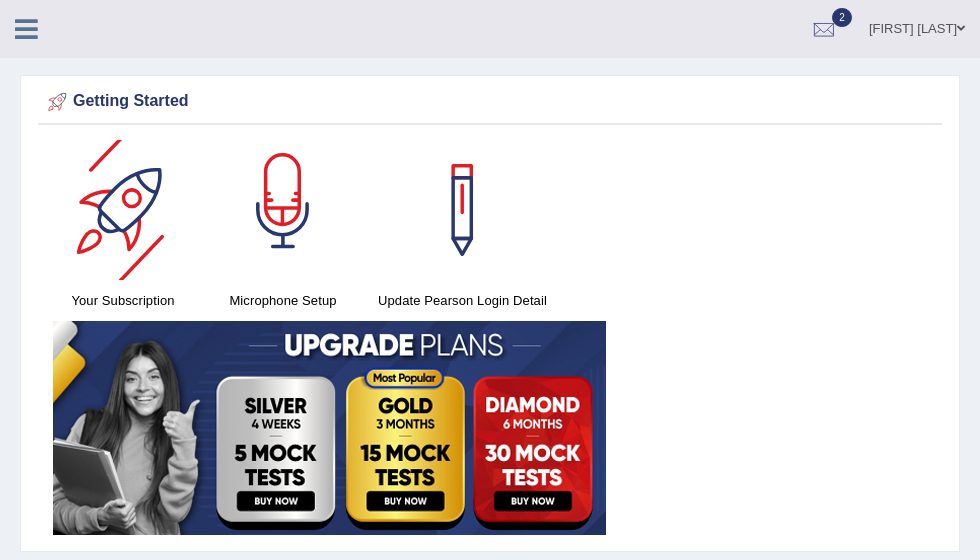 scroll, scrollTop: 0, scrollLeft: 0, axis: both 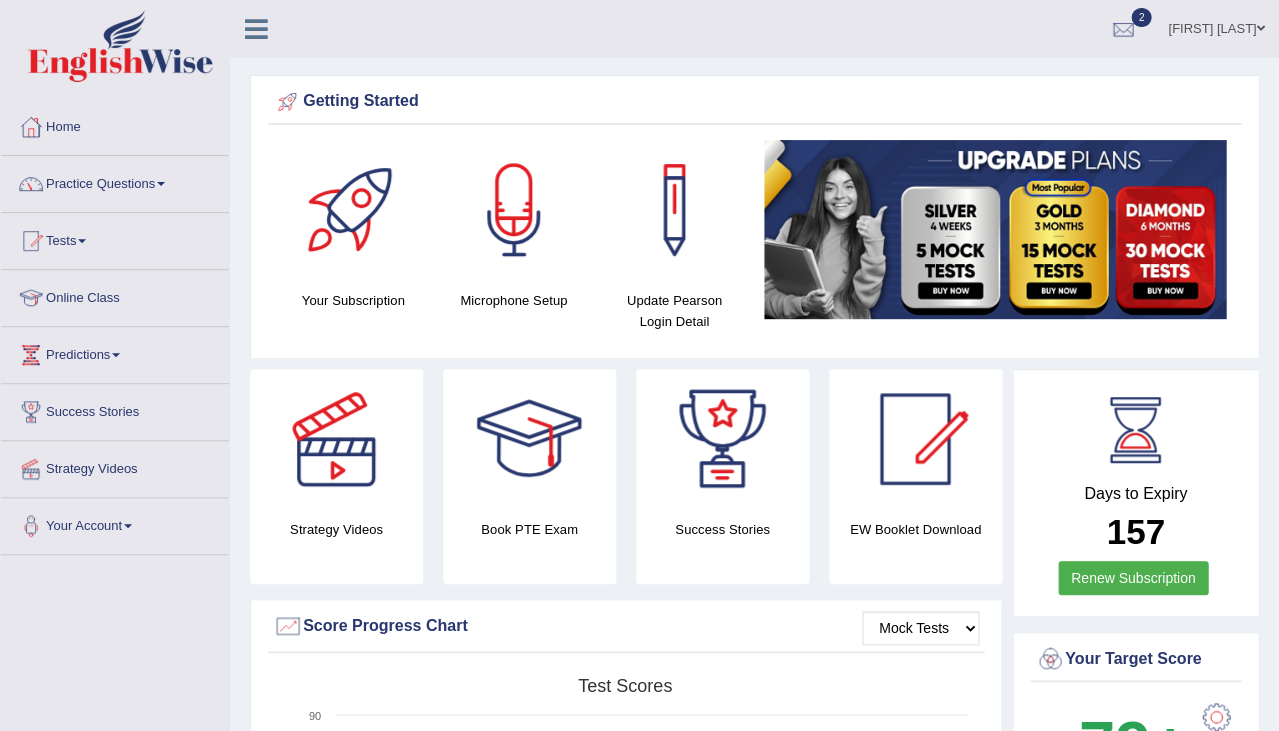 click on "Jasmeet Kaur" at bounding box center [1216, 26] 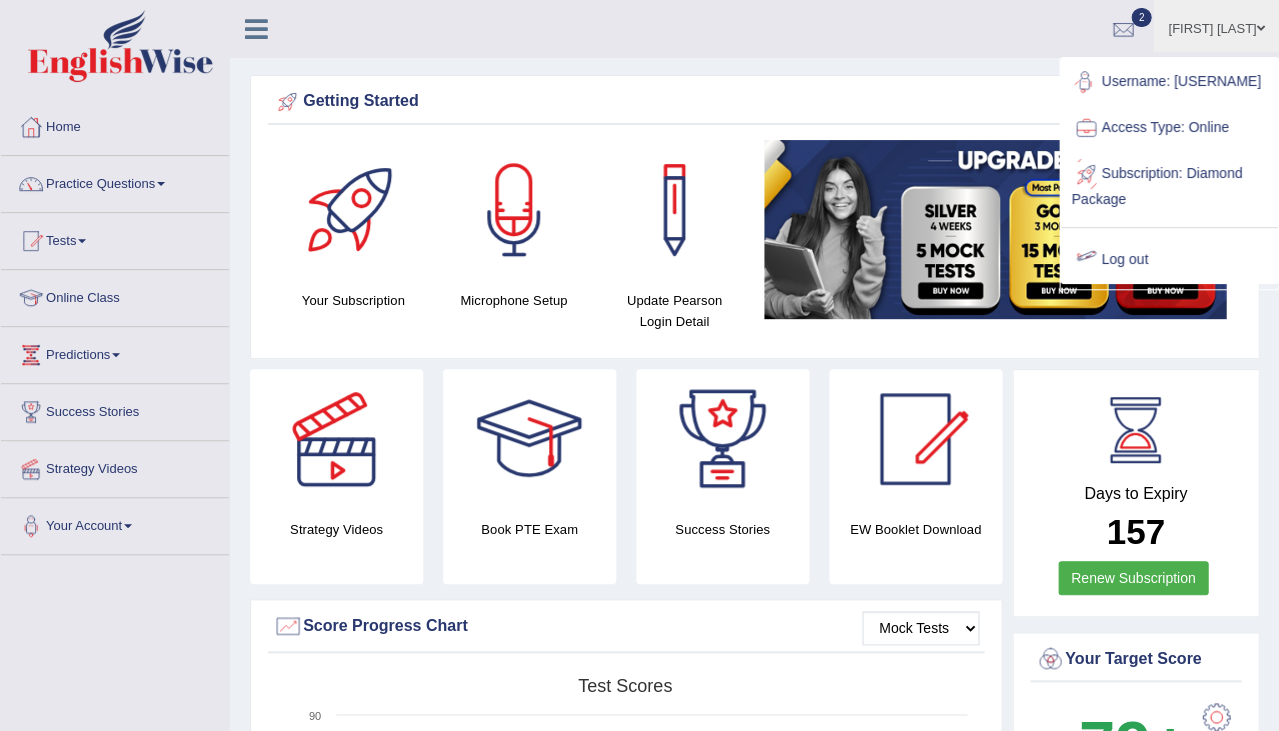 click on "Log out" at bounding box center (1169, 260) 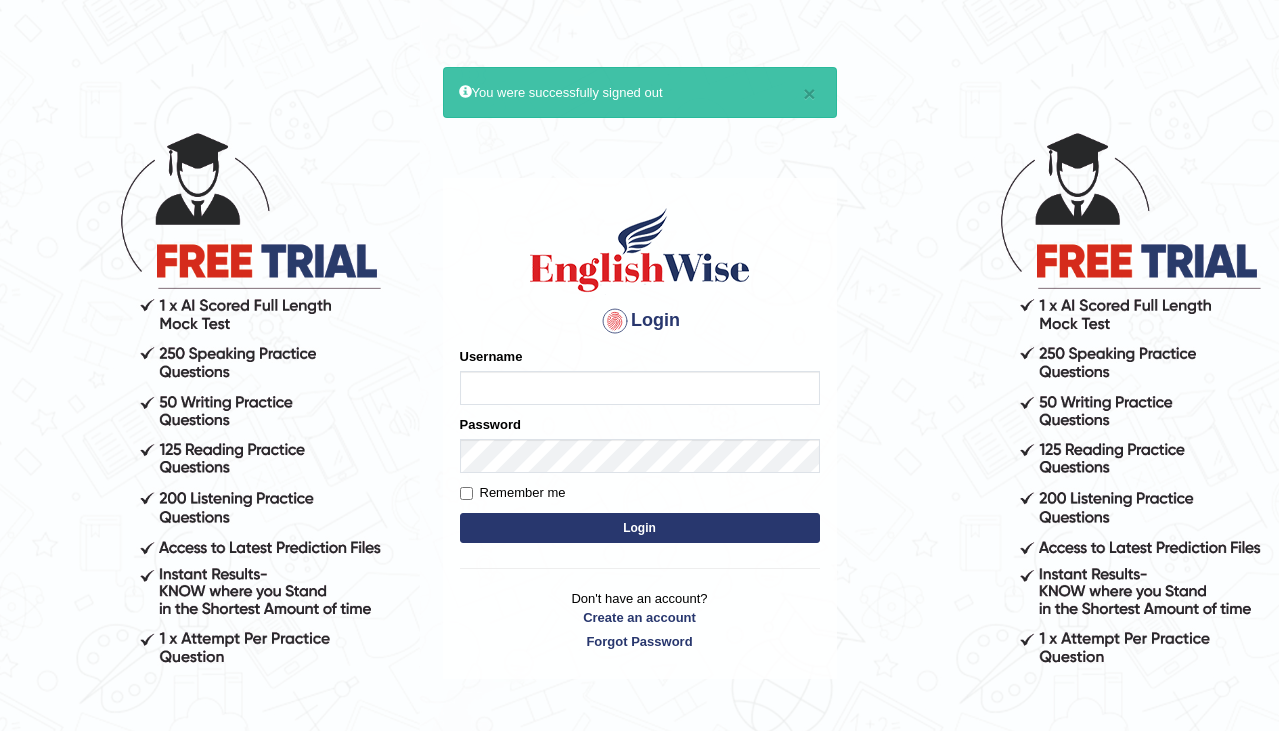 scroll, scrollTop: 0, scrollLeft: 0, axis: both 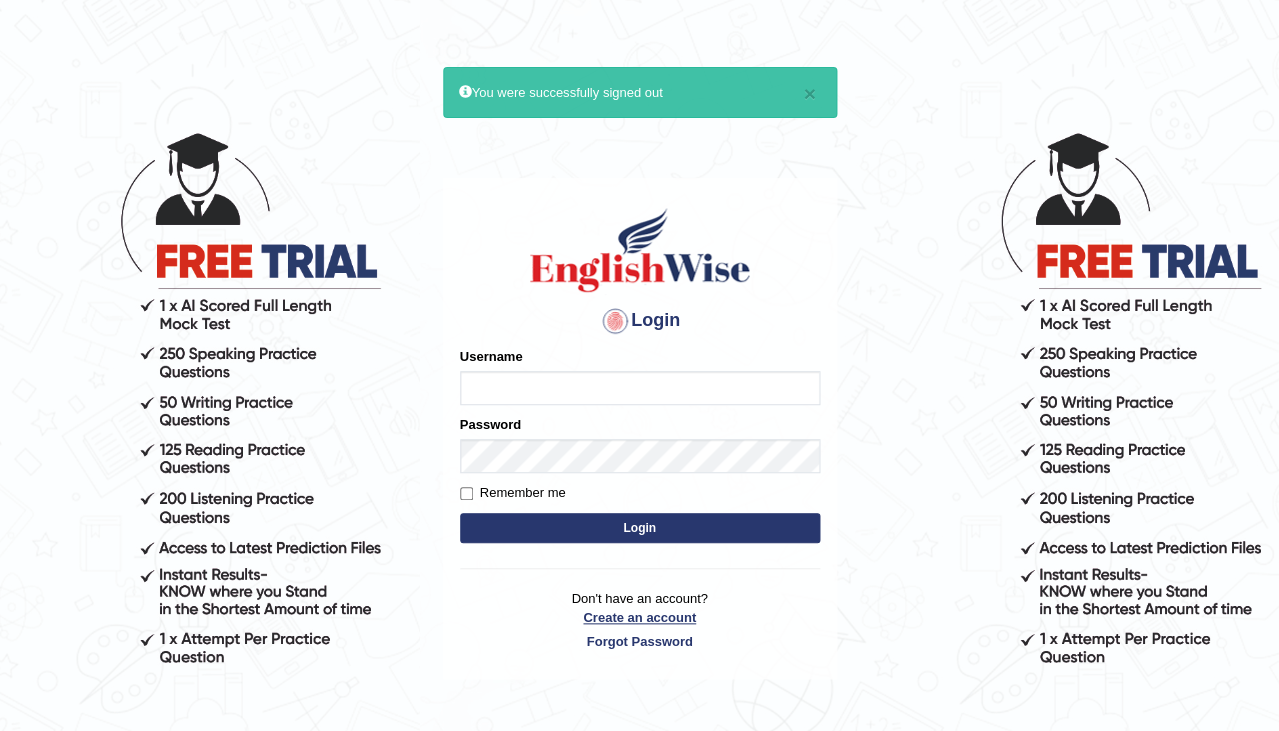 click on "Create an account" at bounding box center [640, 617] 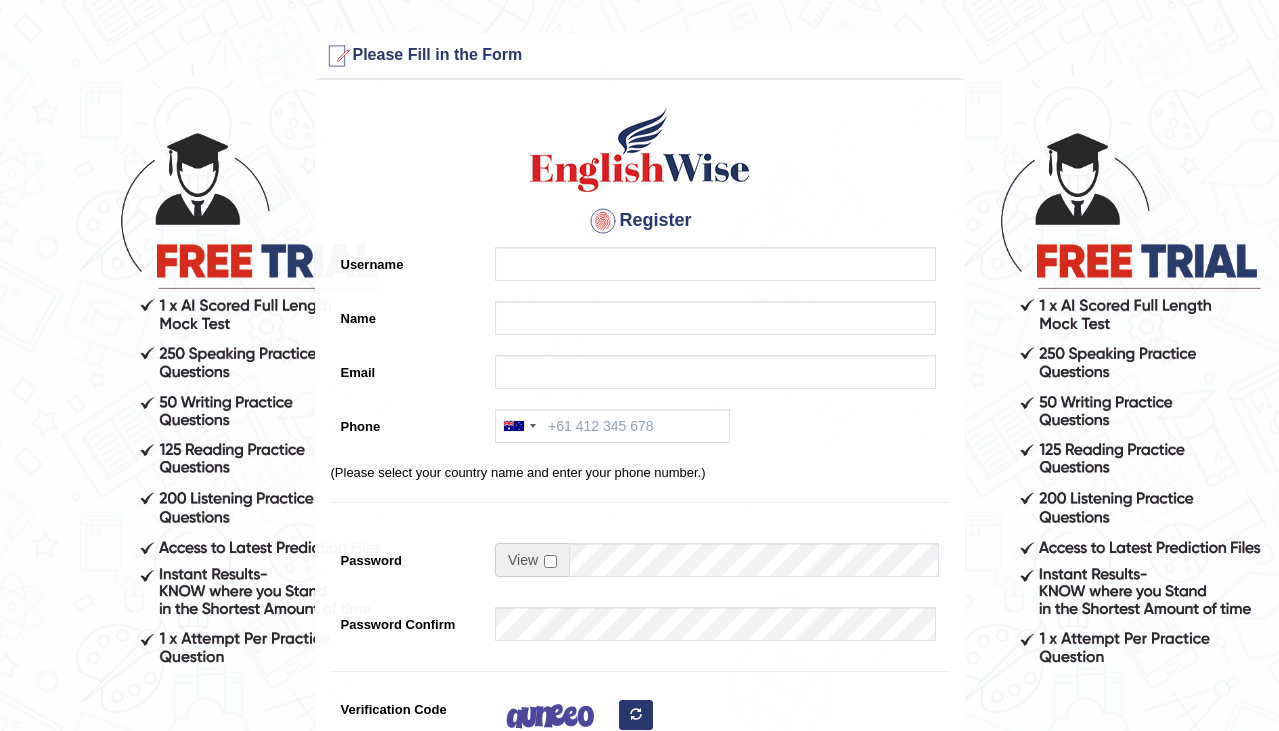 scroll, scrollTop: 0, scrollLeft: 0, axis: both 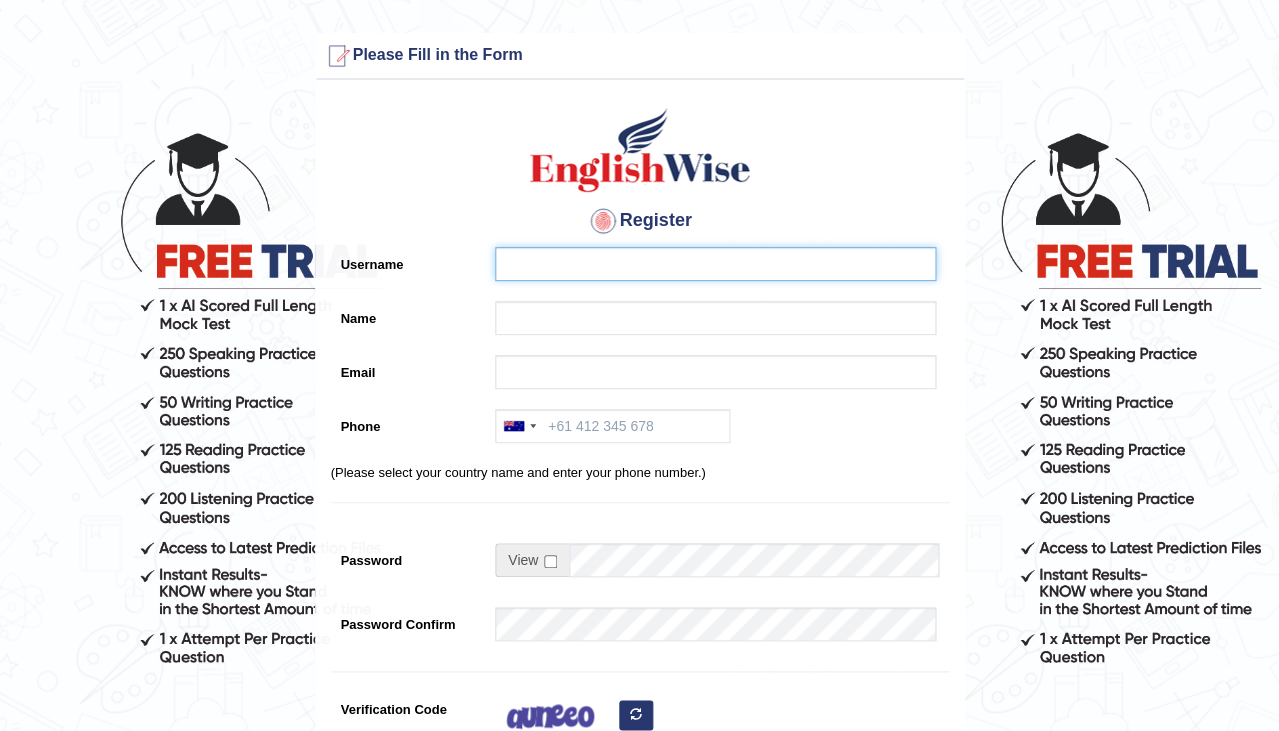 click on "Username" at bounding box center (715, 264) 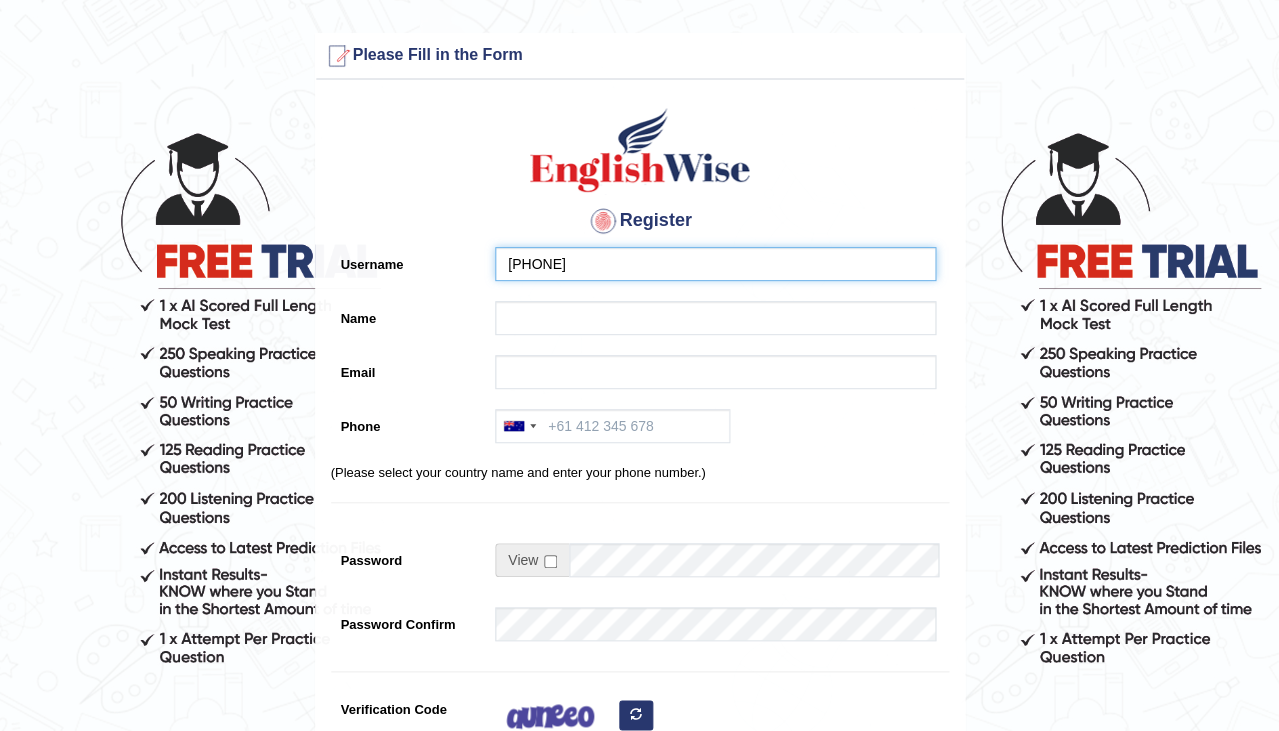 type on "[PHONE]" 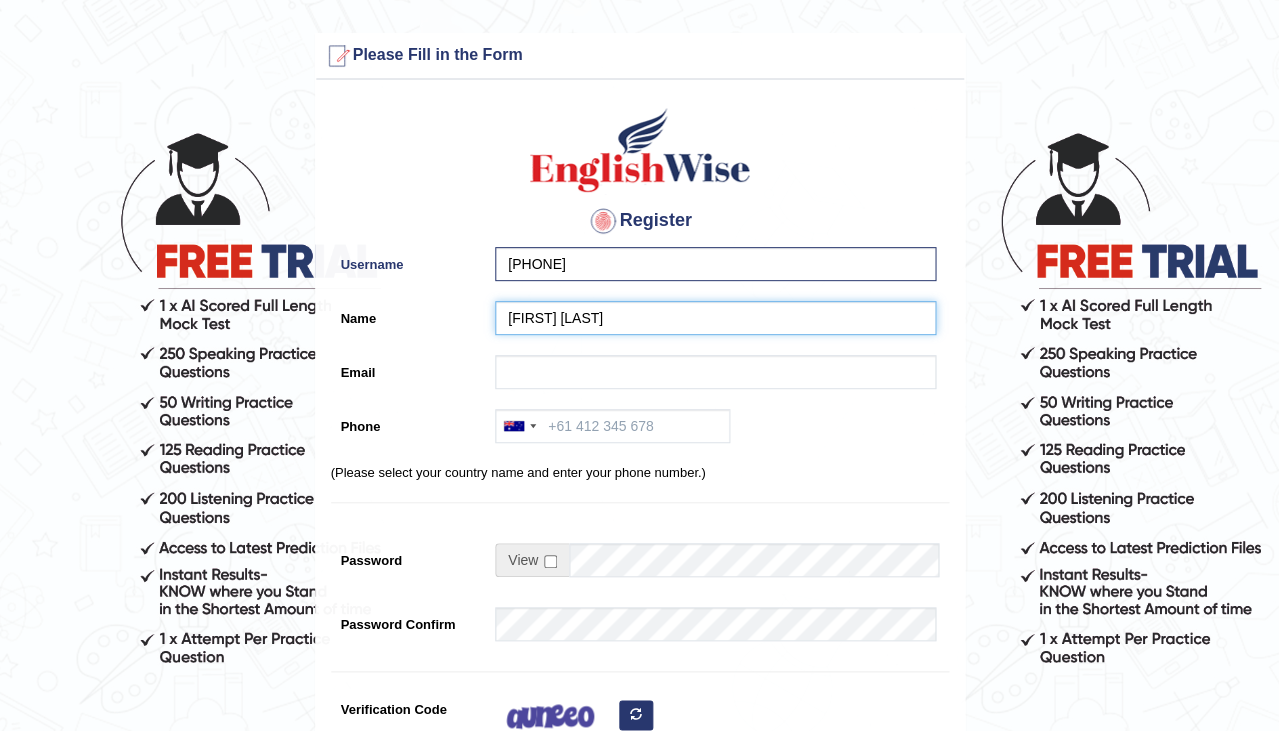 type on "Navdeep Kaur" 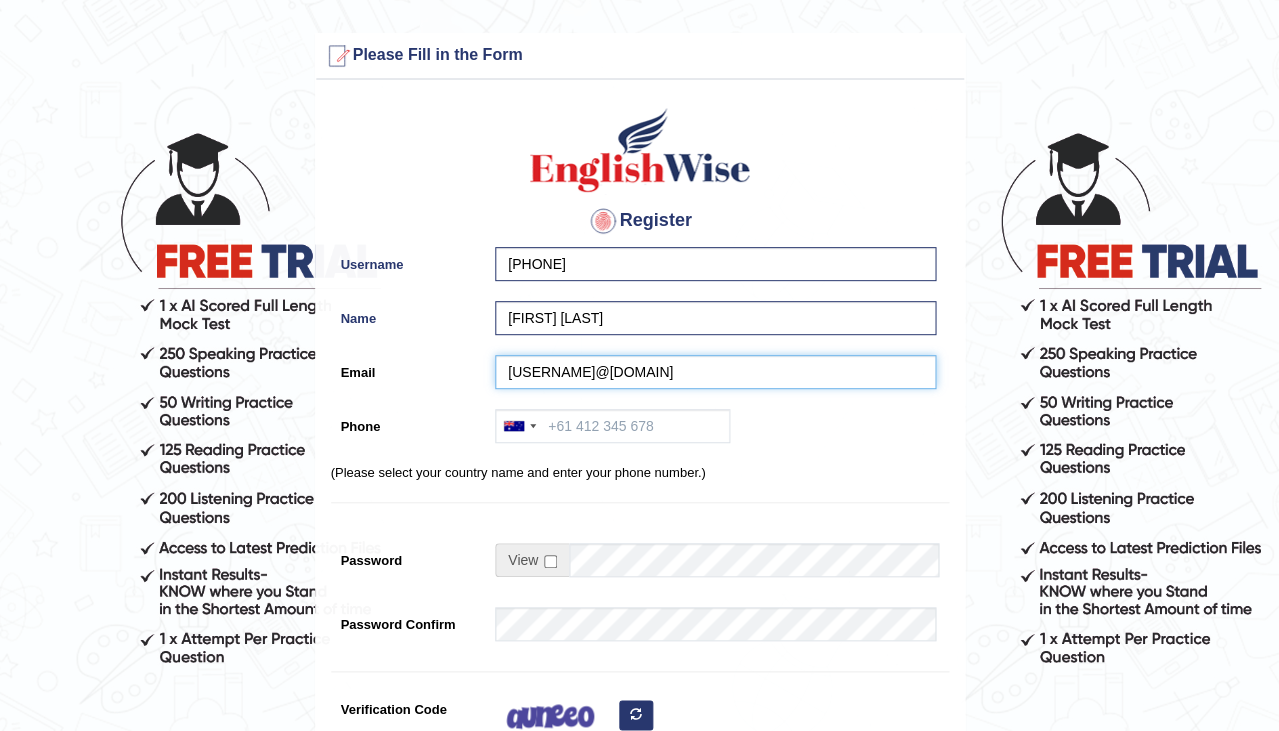 type on "navgondal67@gmail.com" 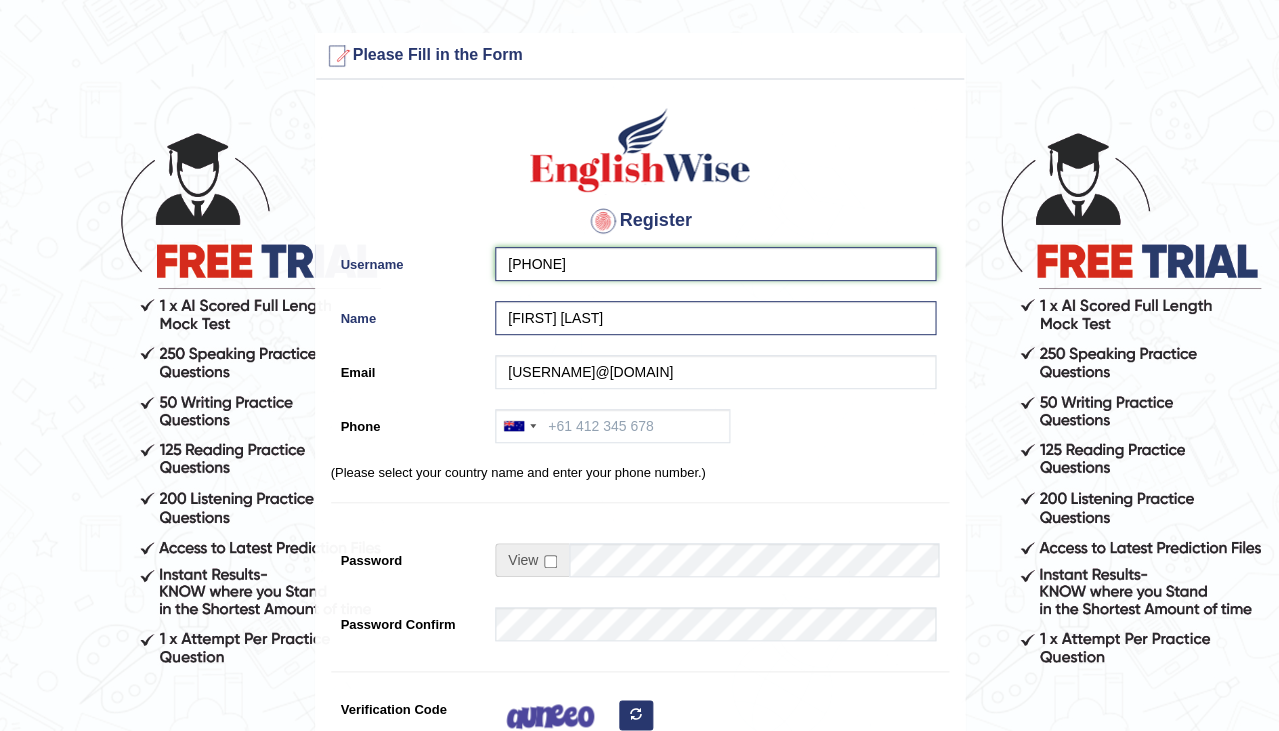 click on "0433826709" at bounding box center (715, 264) 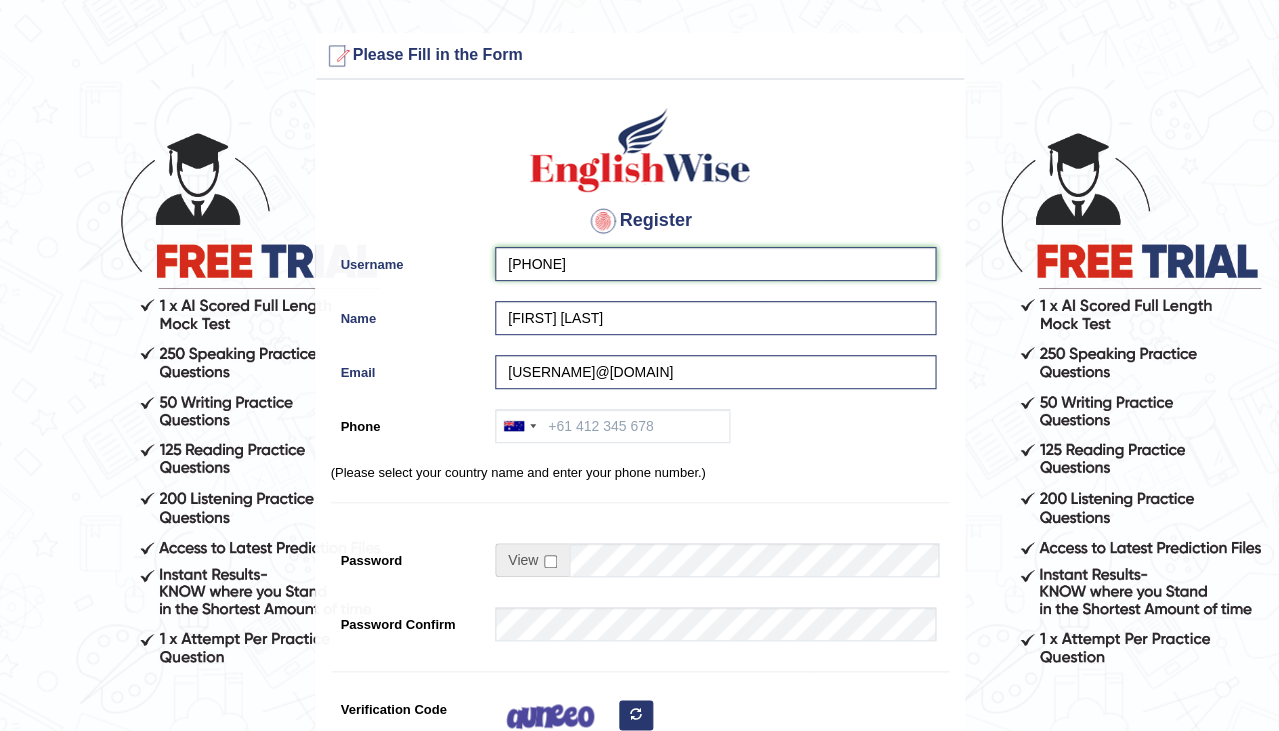 click on "0433826709" at bounding box center [715, 264] 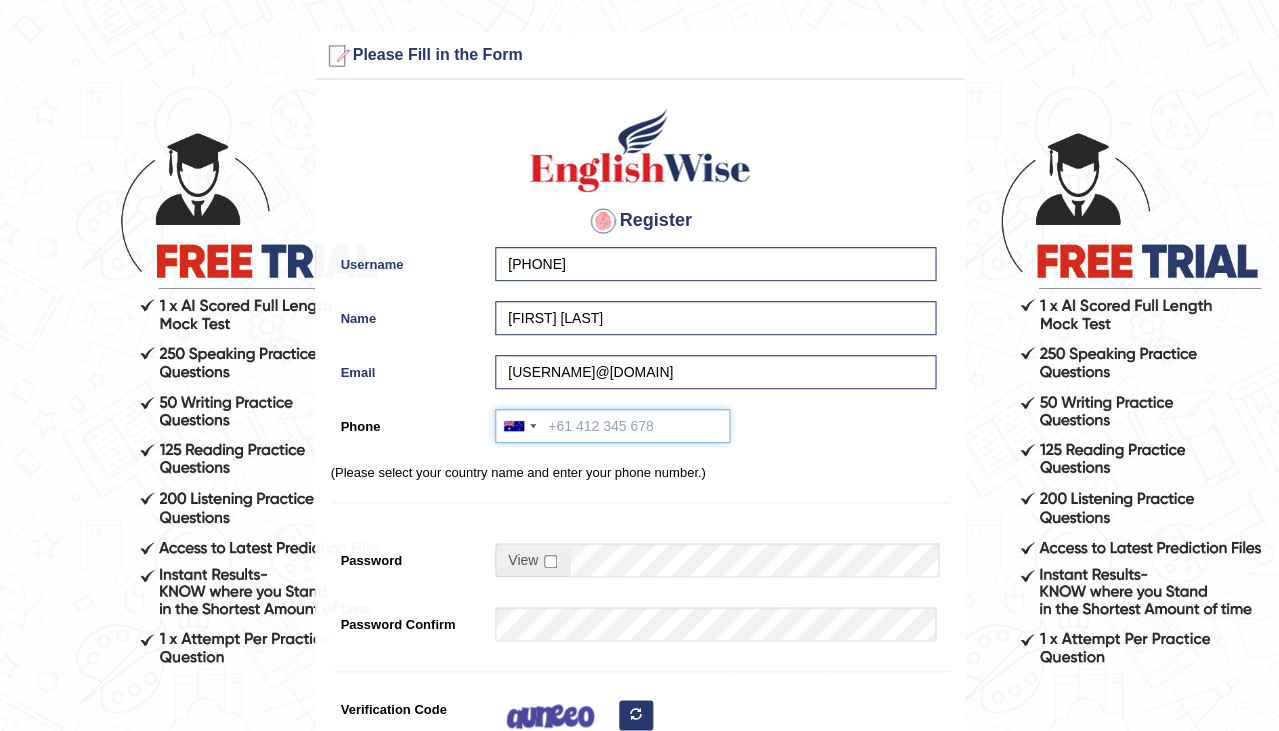 paste on "0433826709" 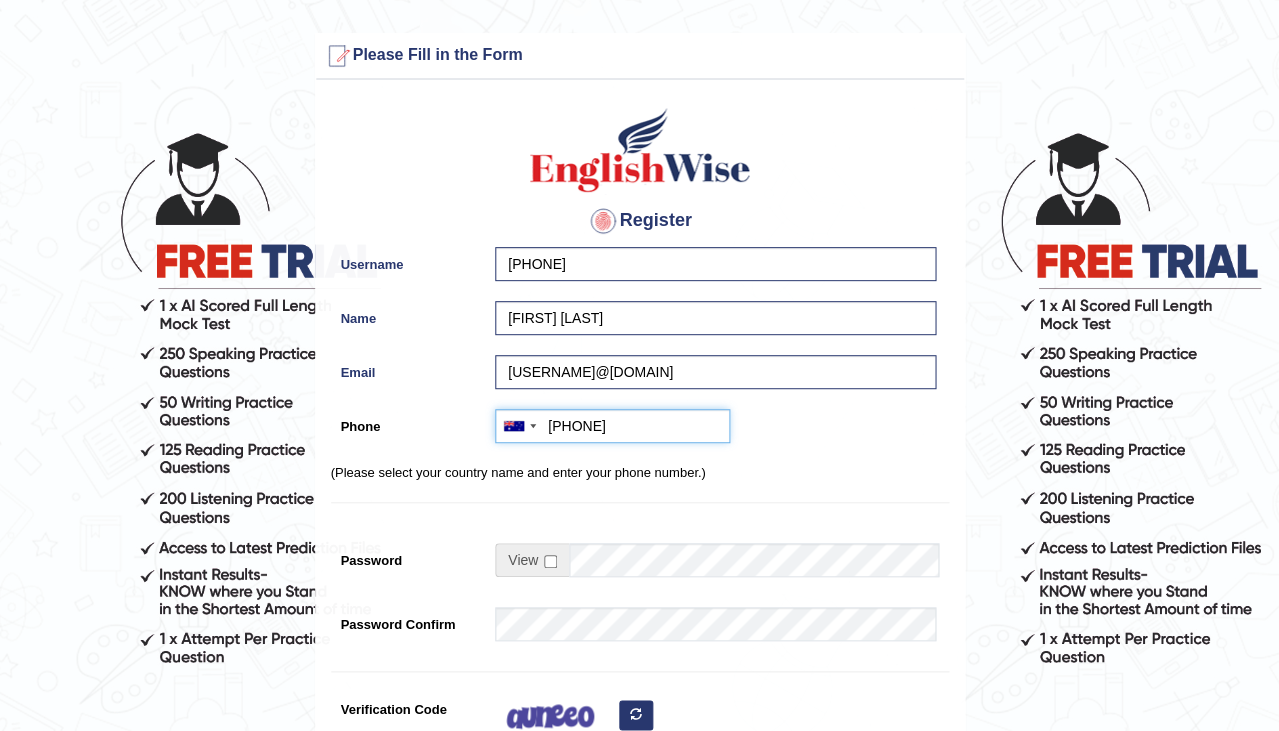 type on "0433826709" 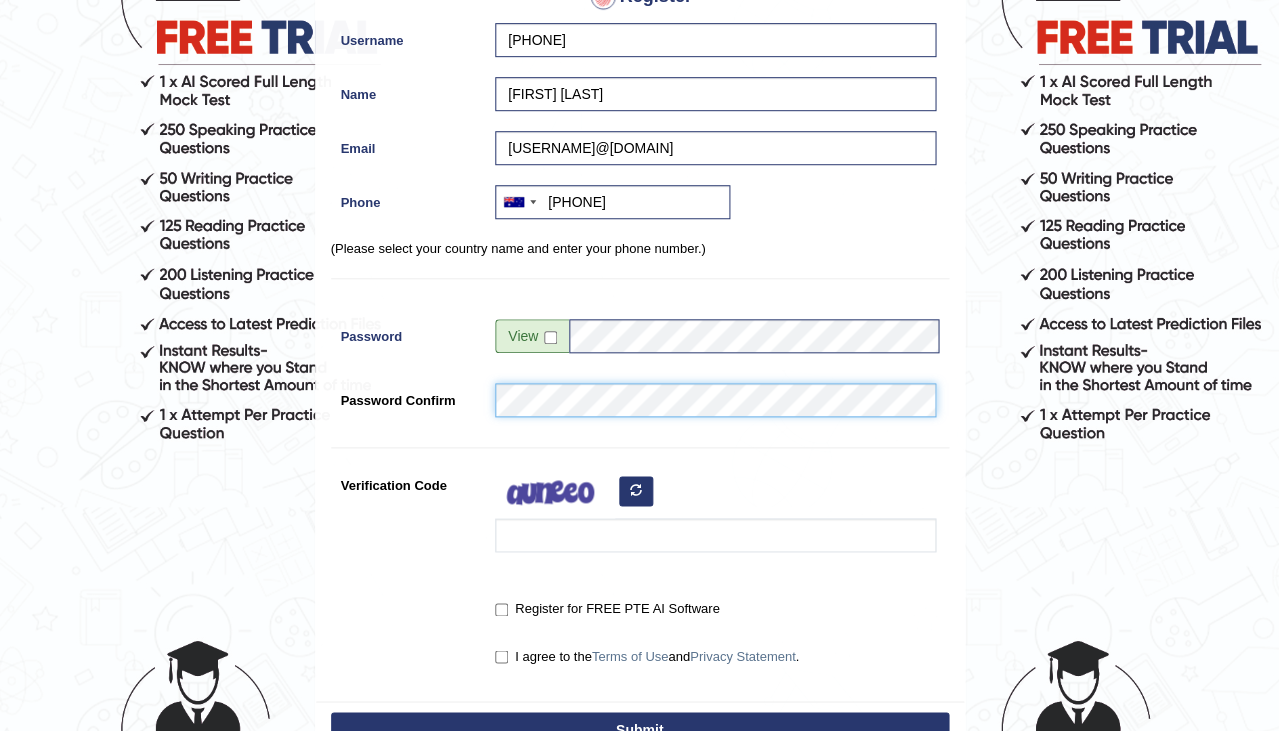 scroll, scrollTop: 240, scrollLeft: 0, axis: vertical 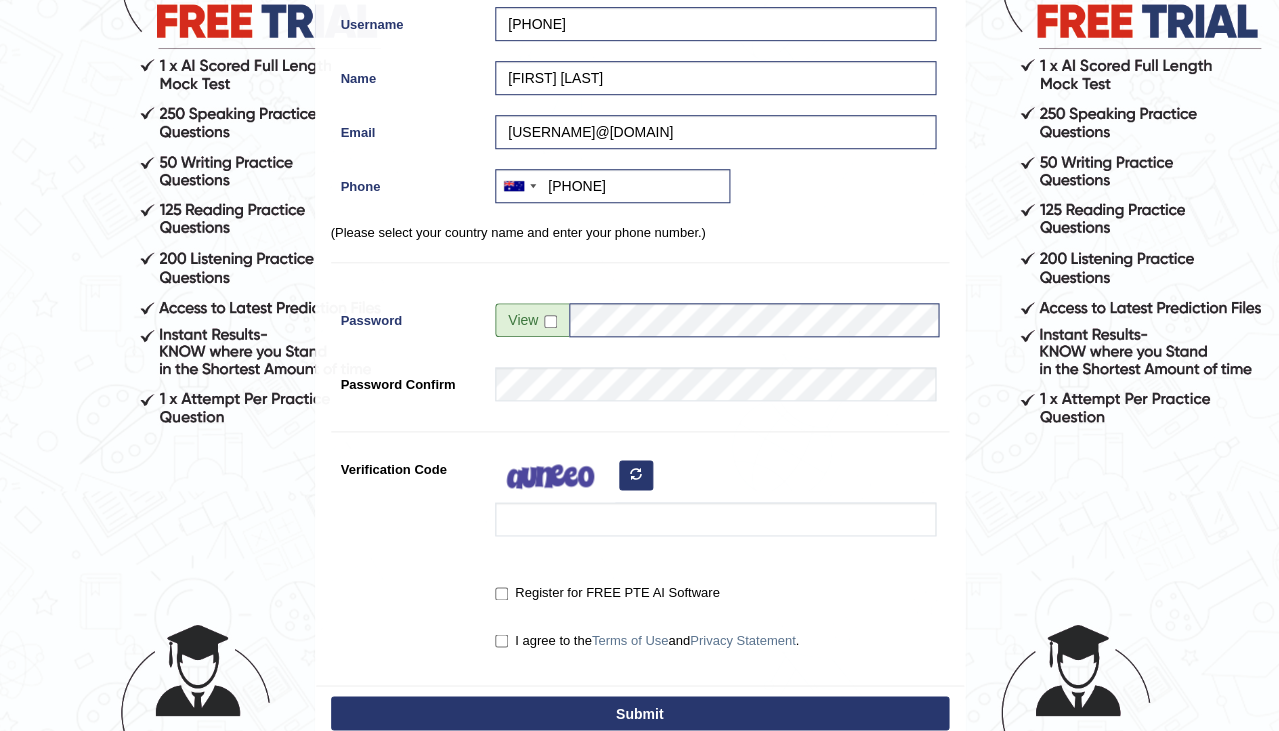 click at bounding box center [710, 499] 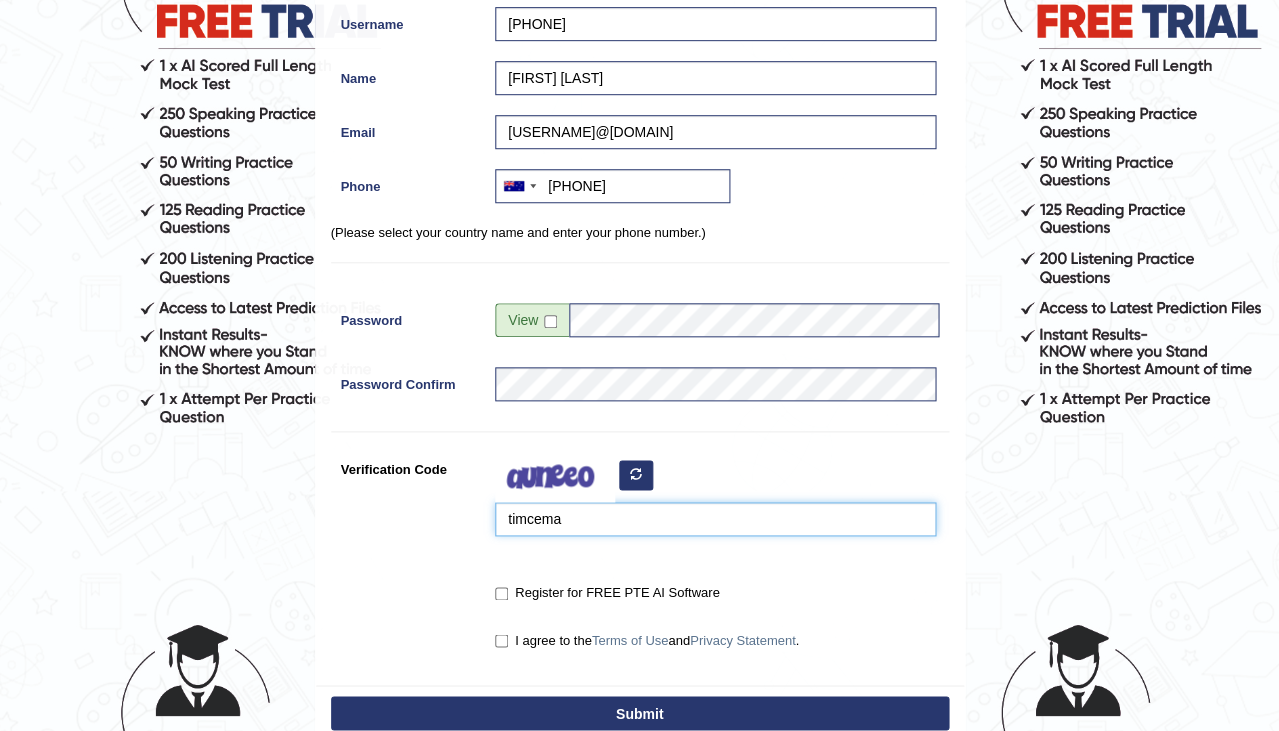 type on "timcema" 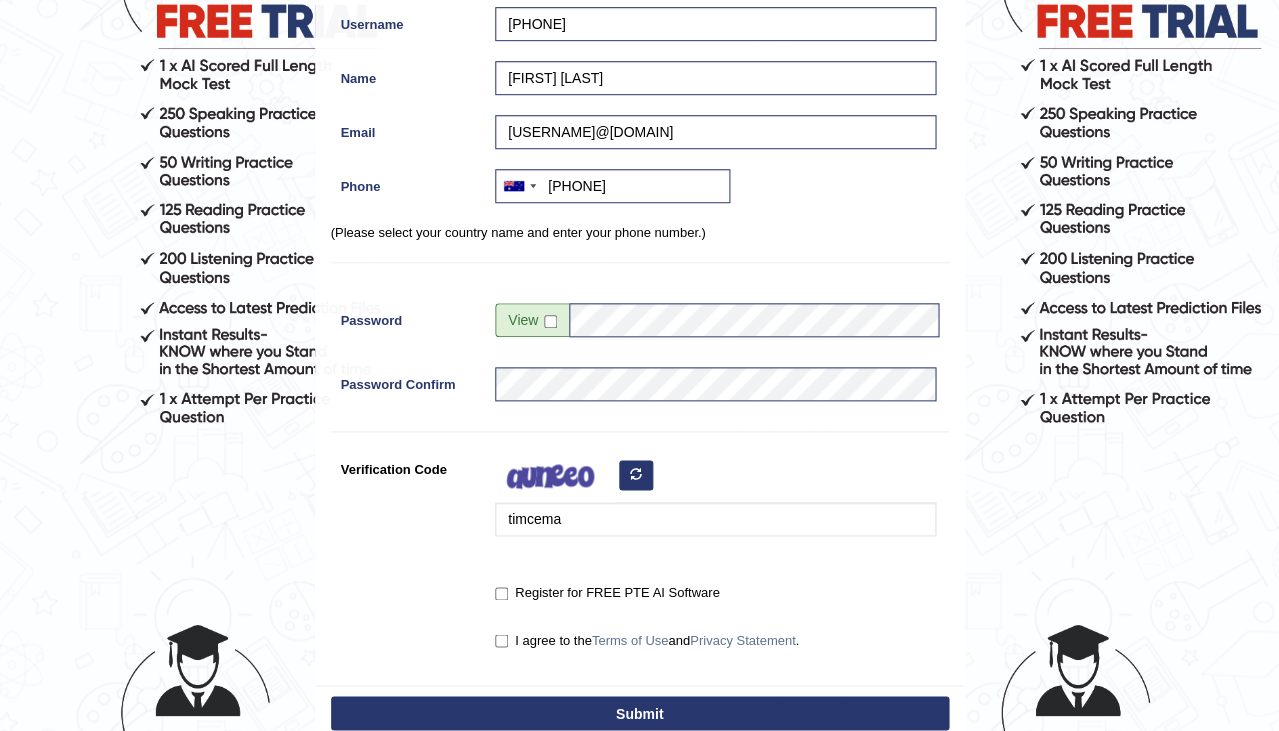 click on "Register for FREE PTE AI Software" at bounding box center [607, 593] 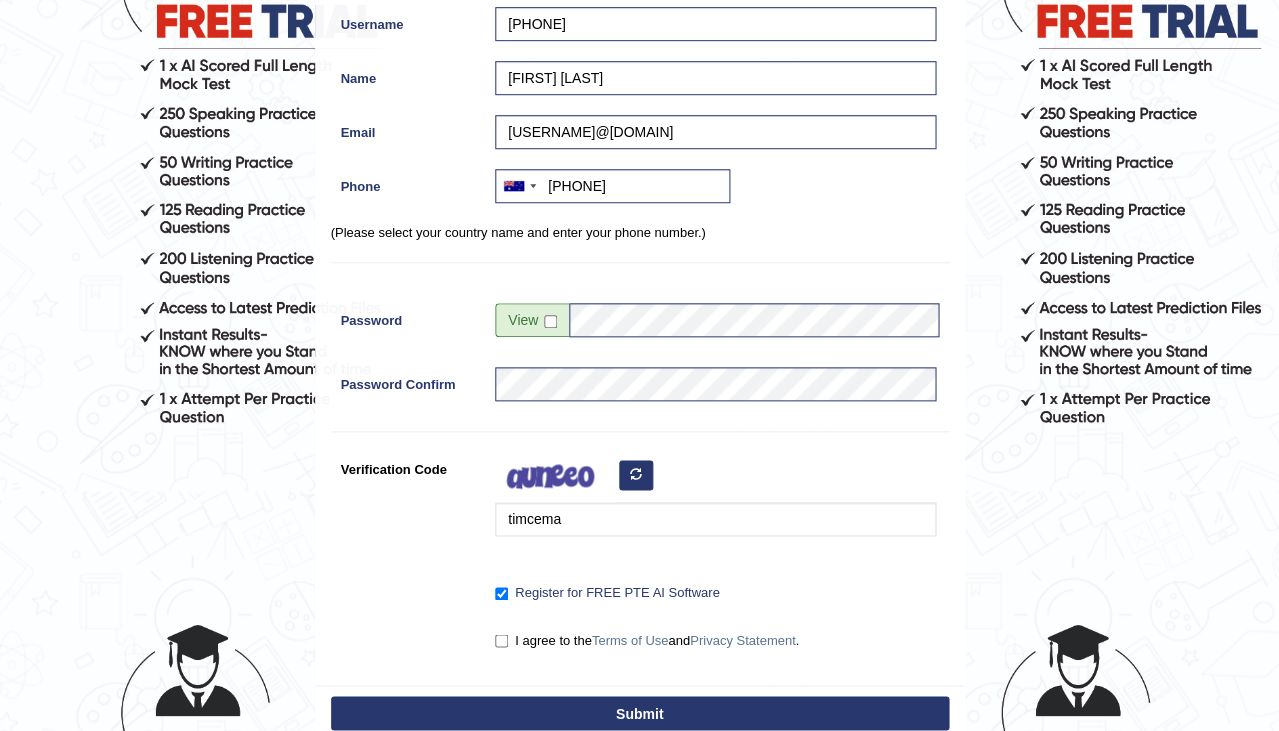 click on "I agree to the  Terms of Use  and  Privacy Statement ." at bounding box center [501, 640] 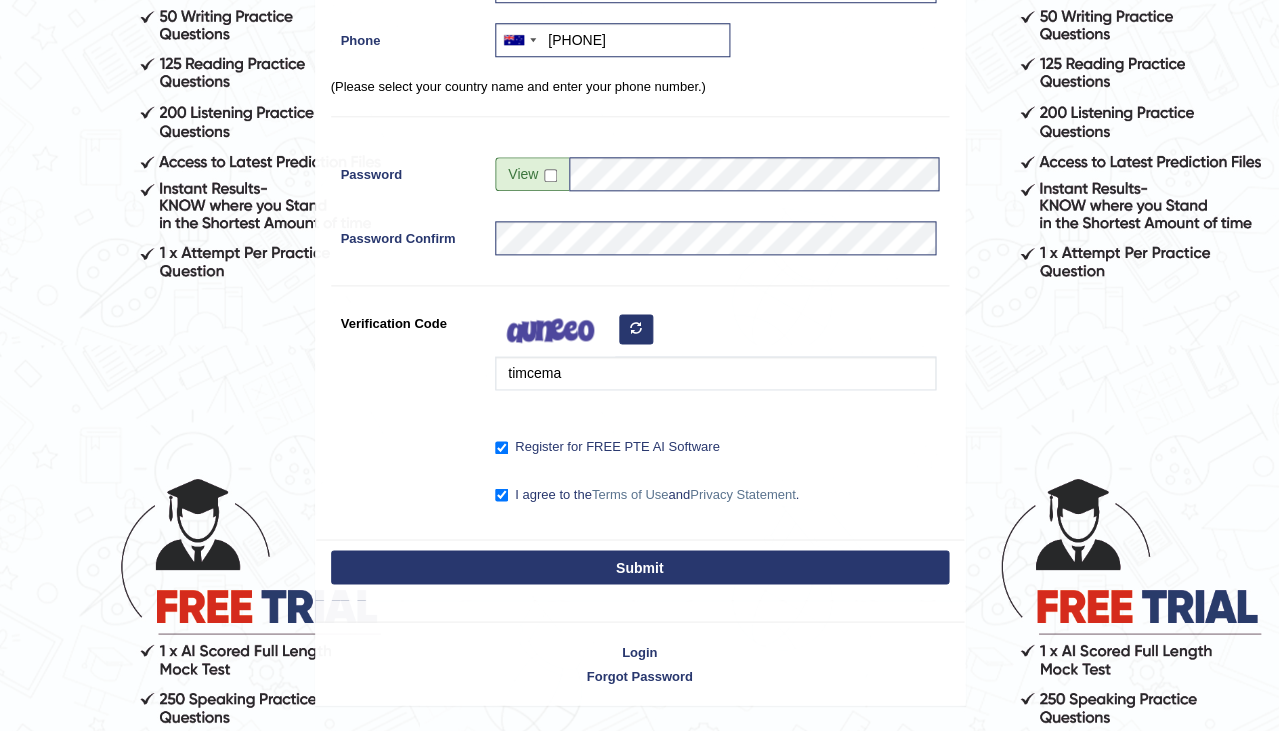 scroll, scrollTop: 392, scrollLeft: 0, axis: vertical 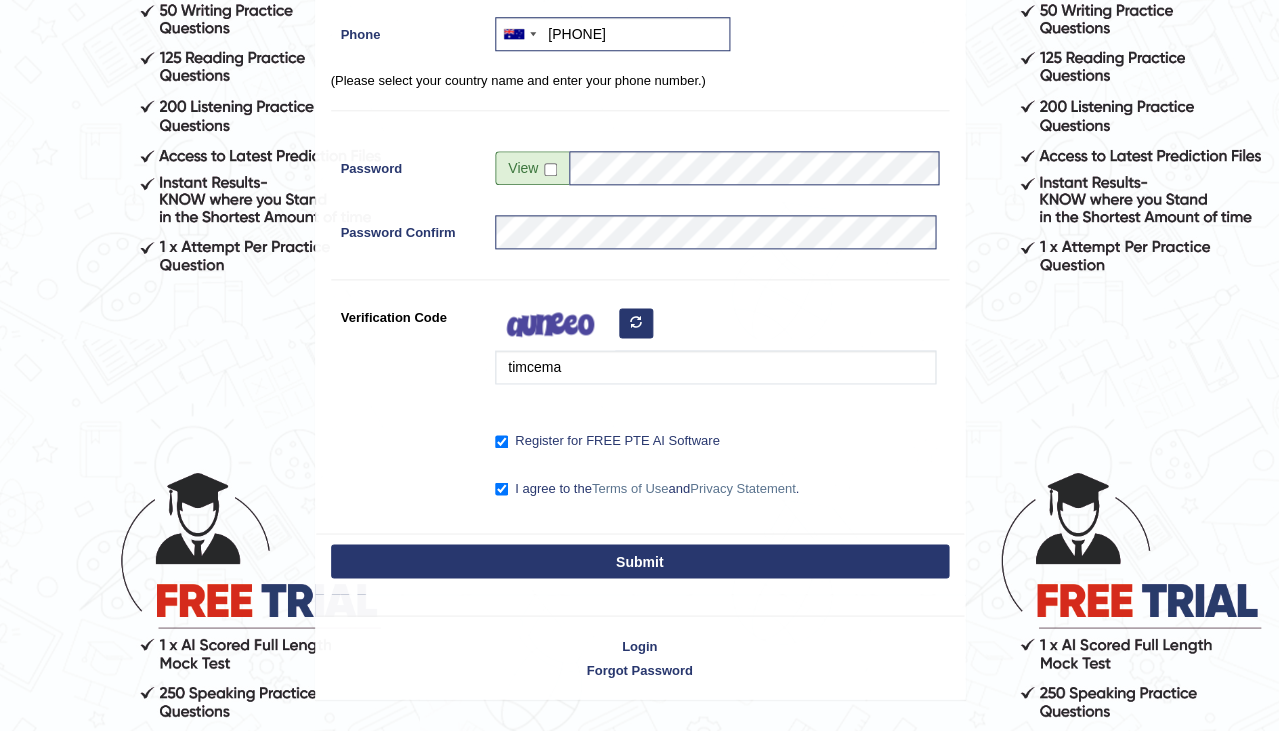 click on "Submit" at bounding box center [640, 561] 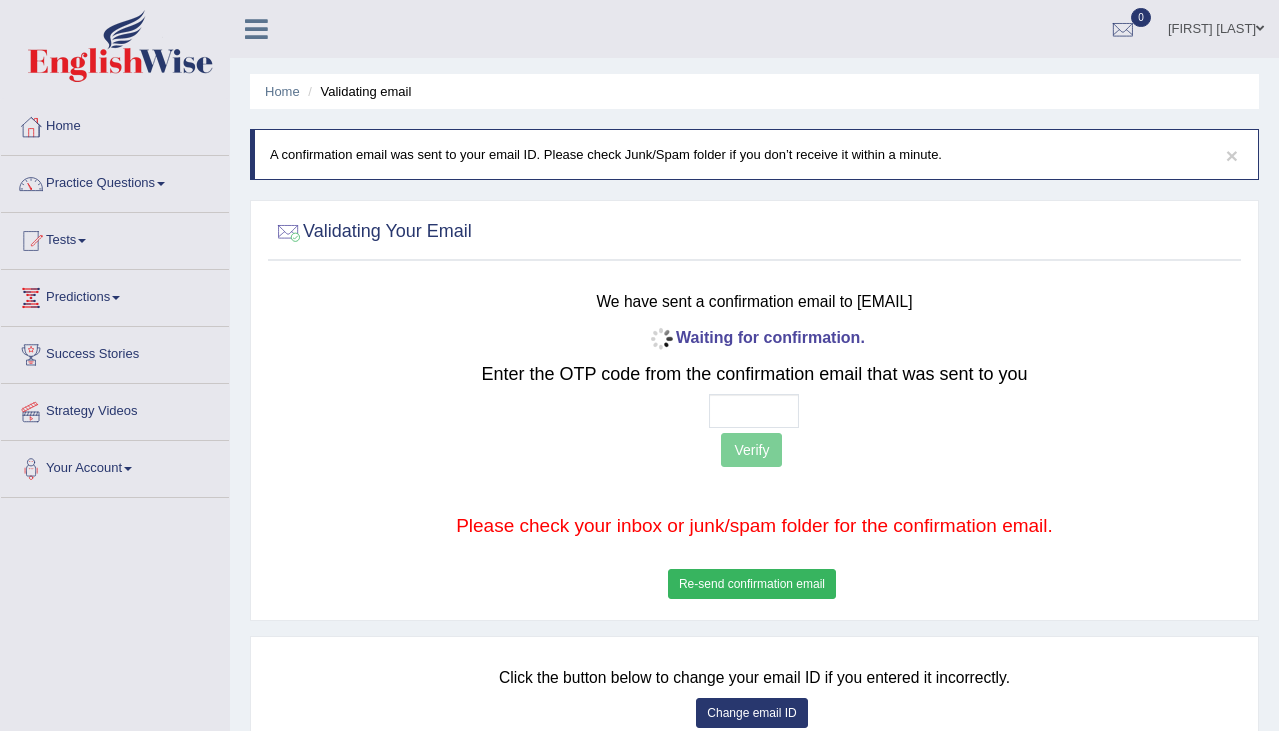 scroll, scrollTop: 0, scrollLeft: 0, axis: both 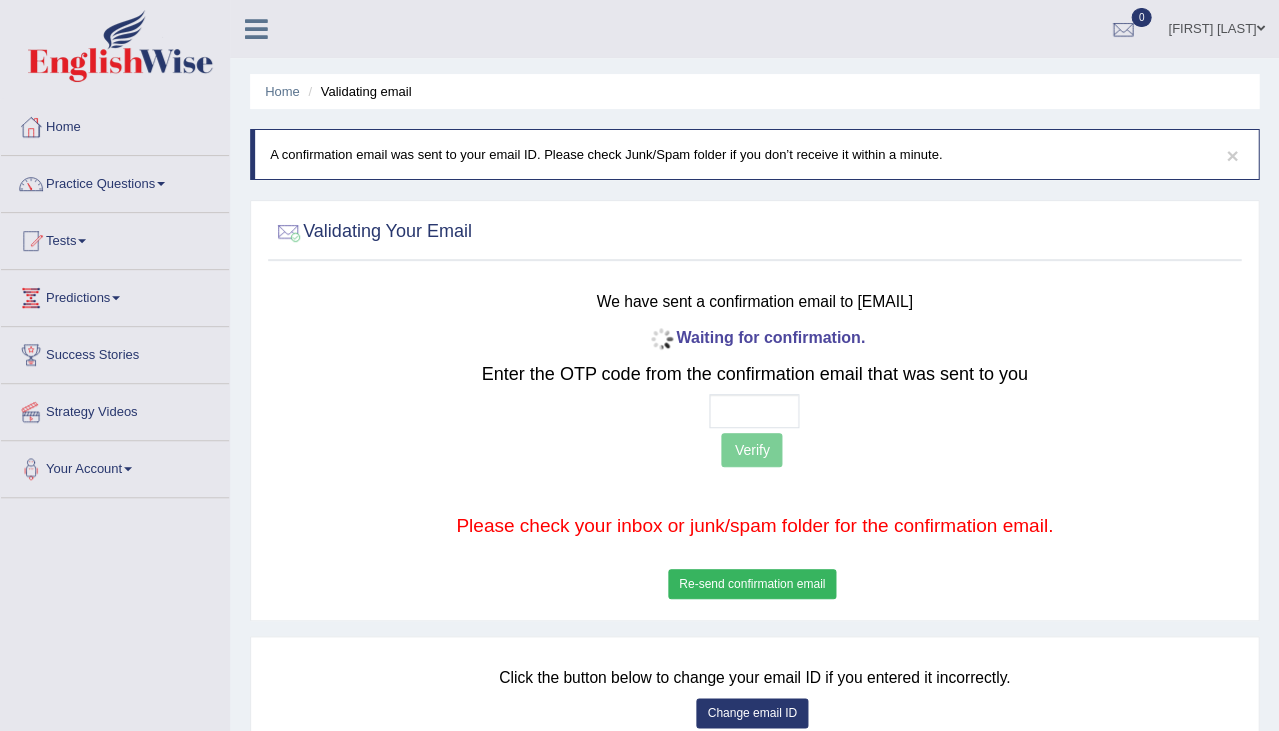 click at bounding box center (754, 411) 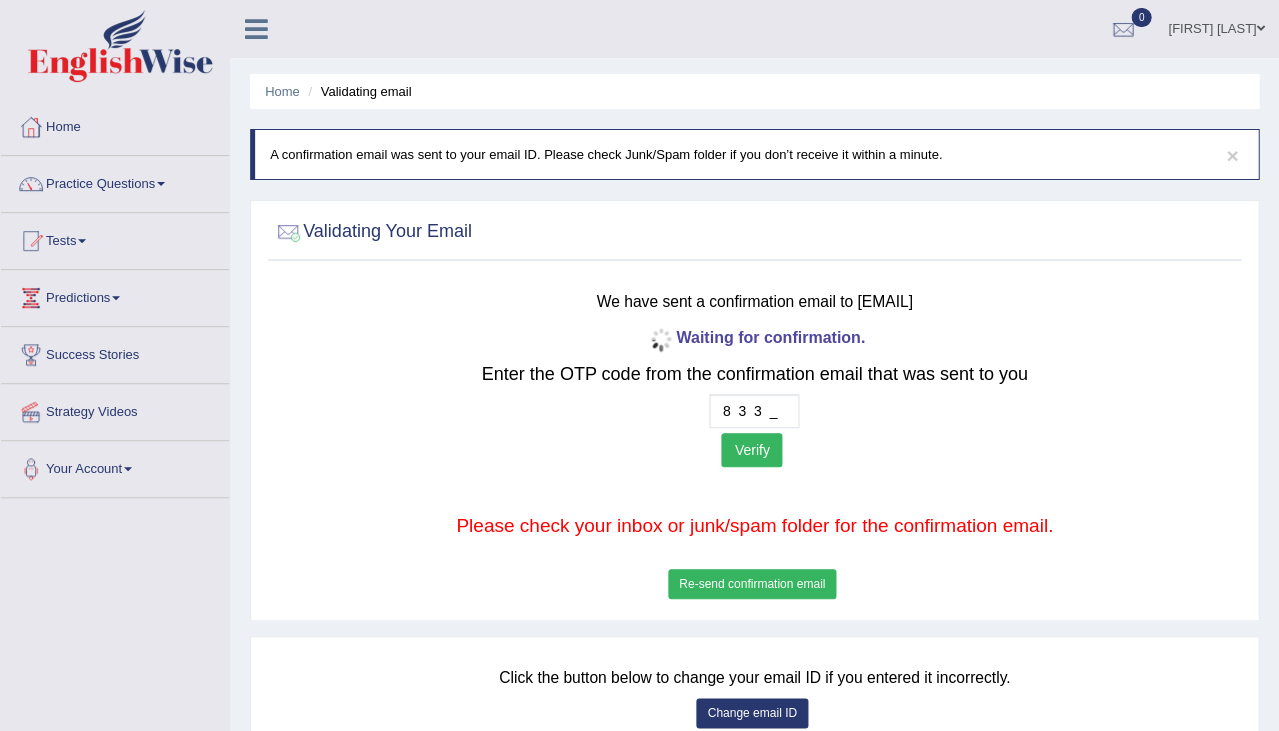 type on "8  3  3  1" 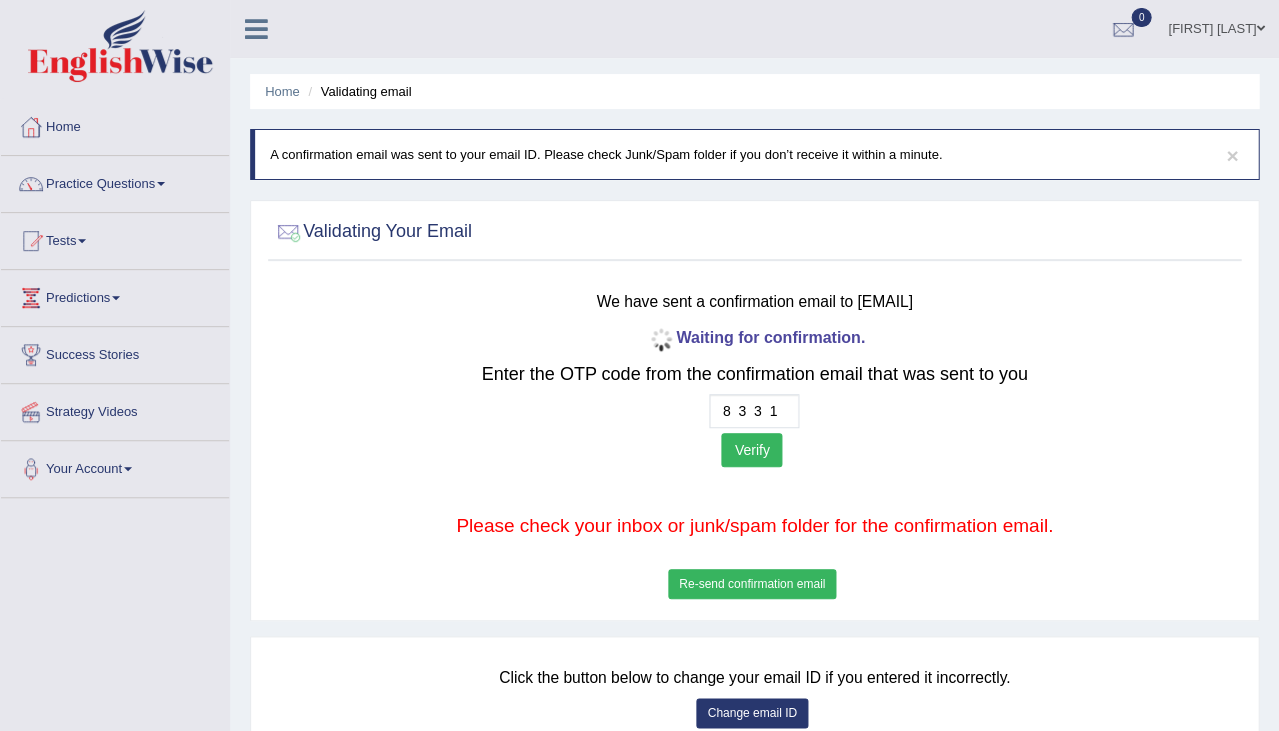 click on "Verify" at bounding box center (751, 450) 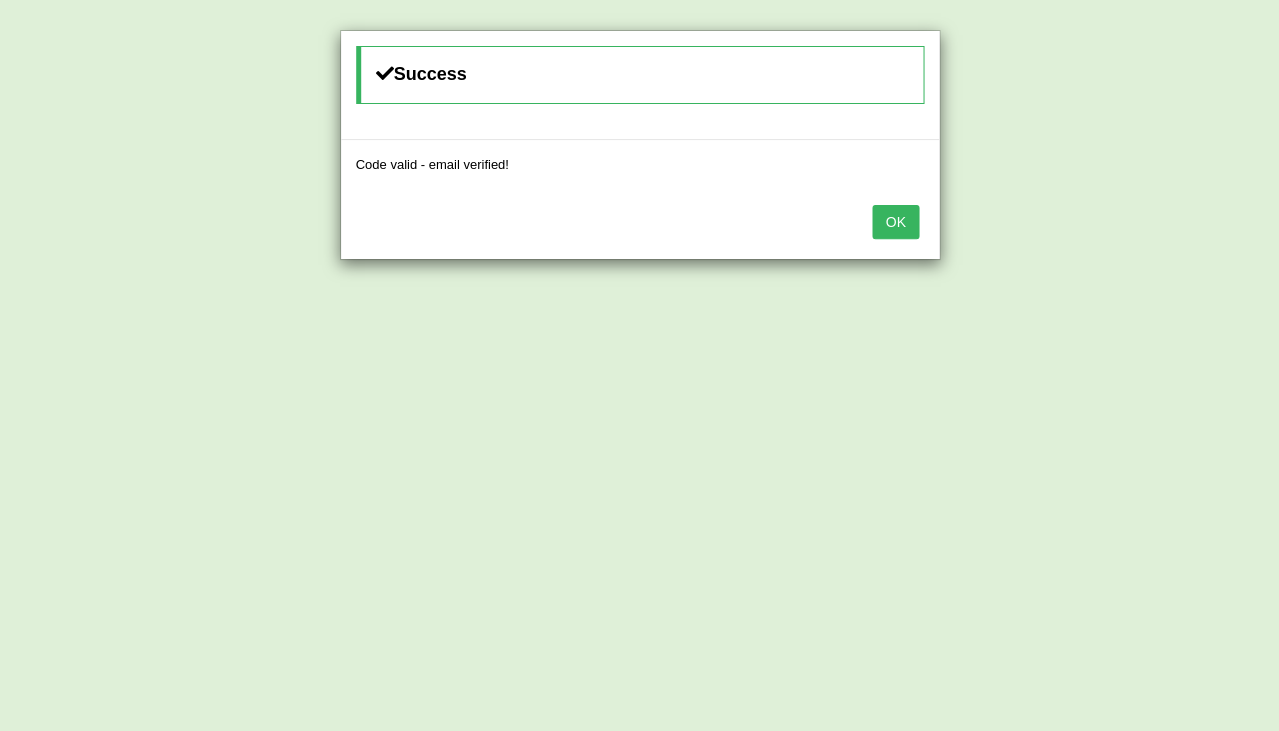 click on "OK" at bounding box center (895, 222) 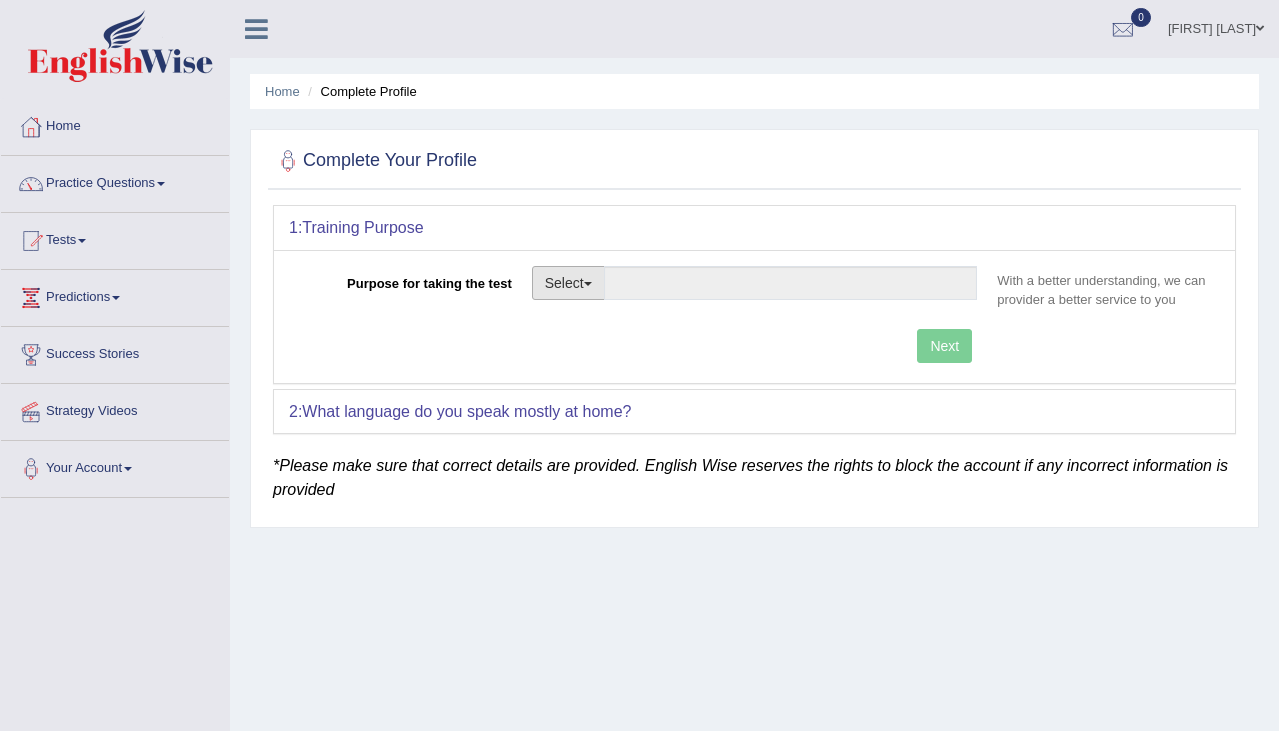 scroll, scrollTop: 0, scrollLeft: 0, axis: both 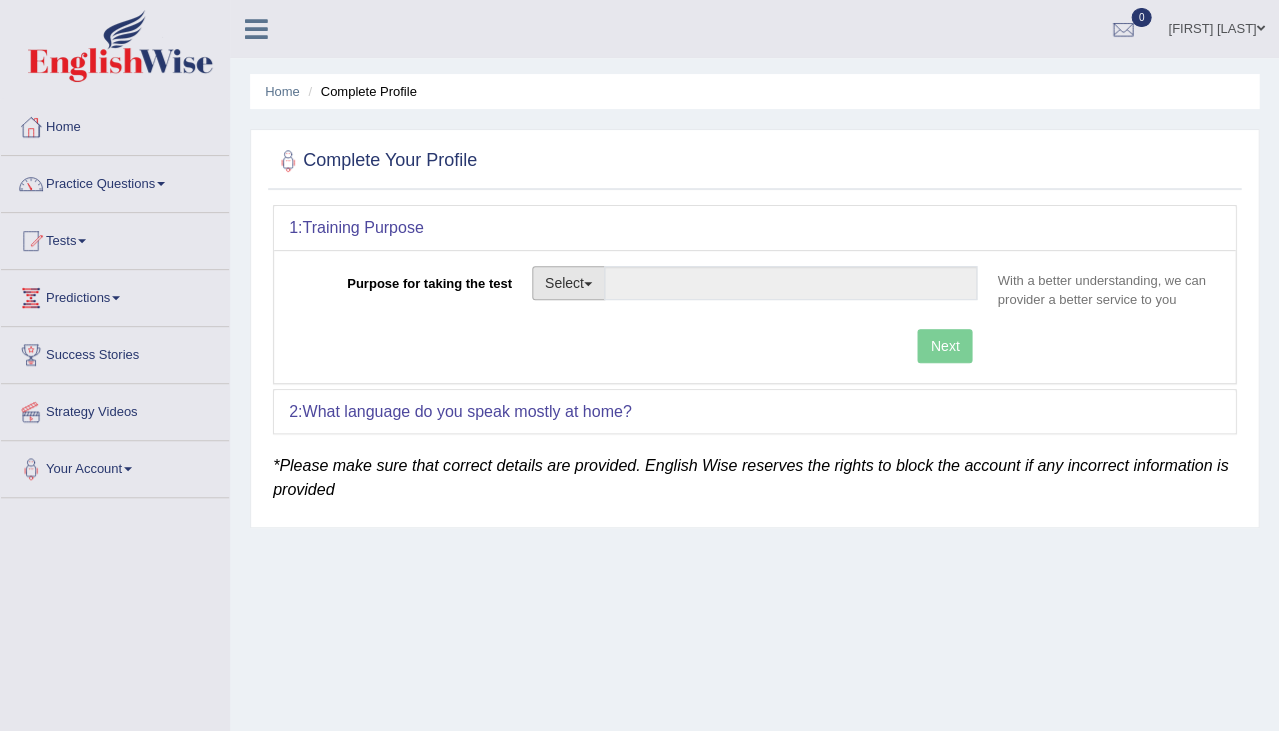 click on "Select" at bounding box center (568, 283) 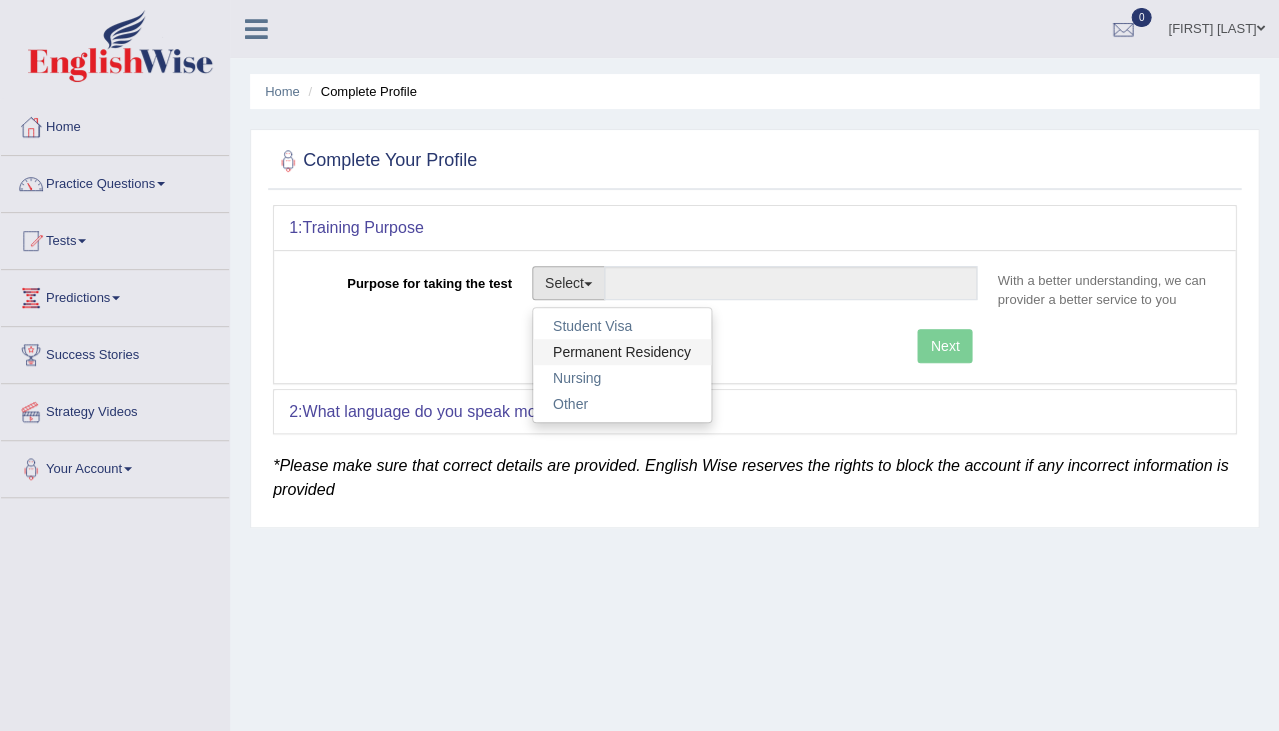 click on "Permanent Residency" at bounding box center [622, 352] 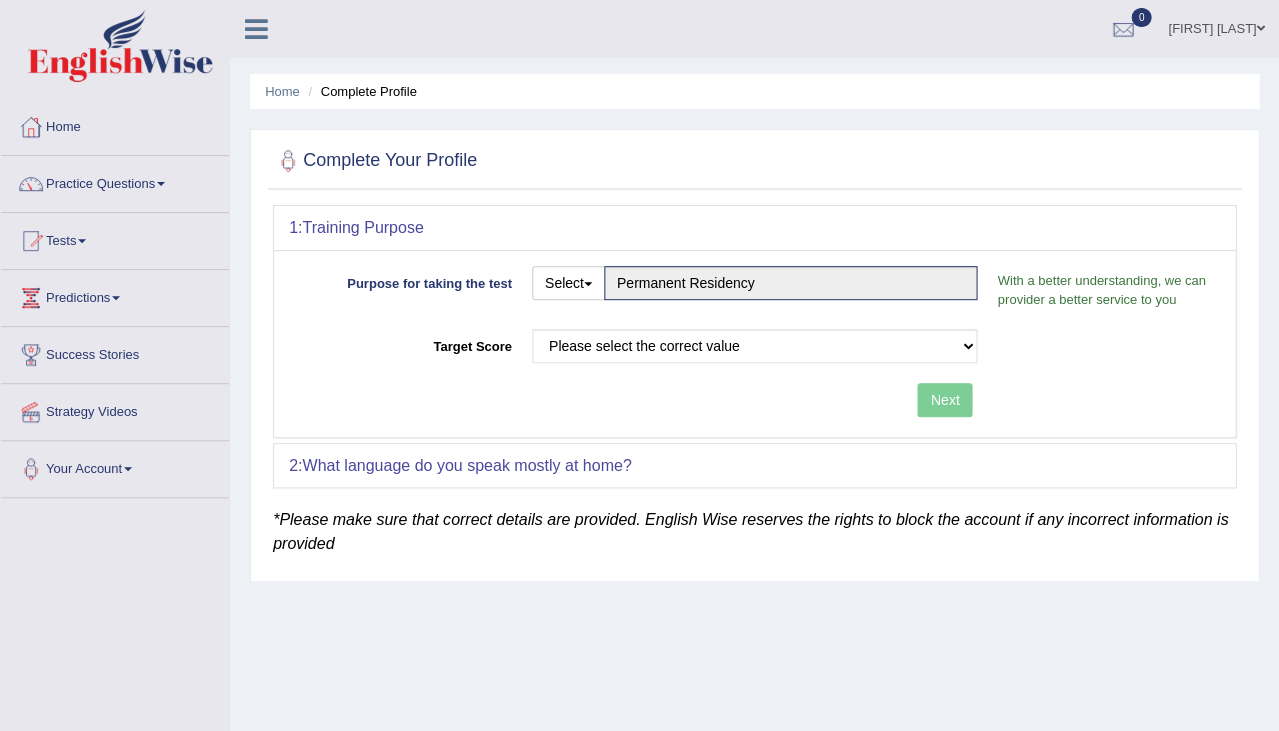 click on "Please select the correct value
50 (6 bands)
58 (6.5 bands)
65 (7 bands)
79 (8 bands)" at bounding box center [755, 351] 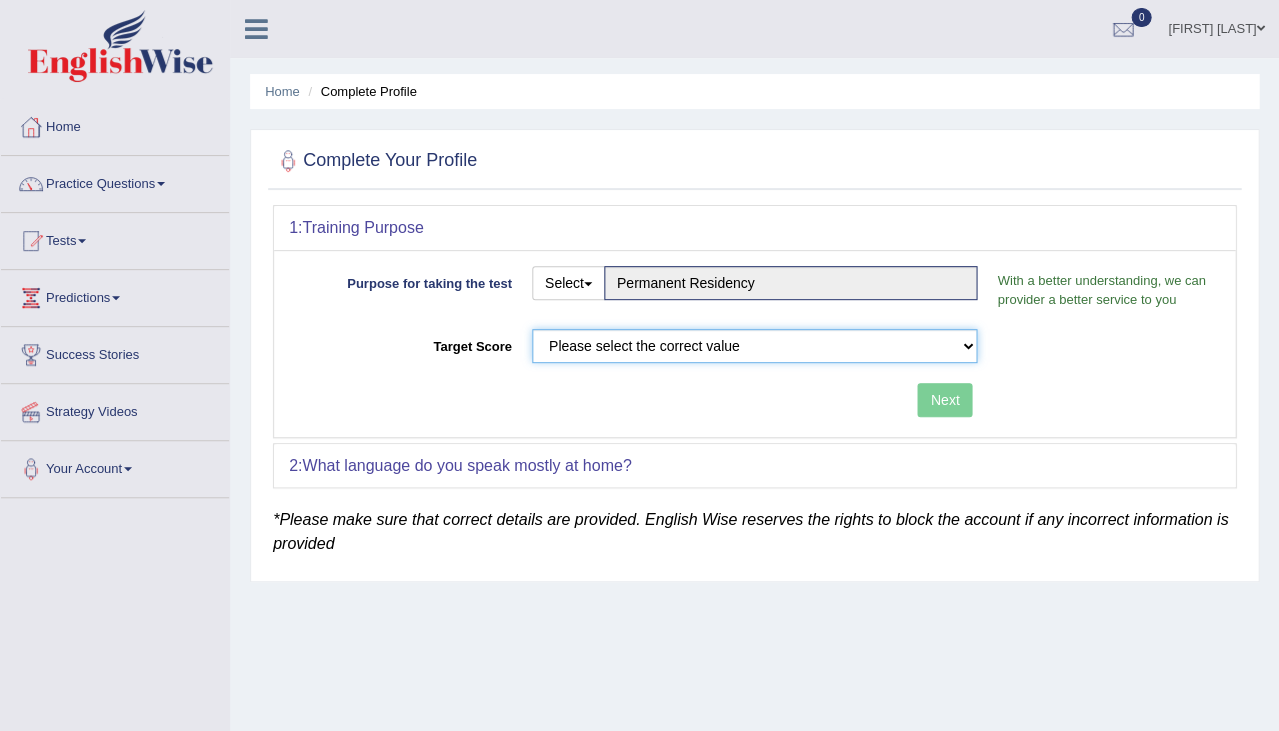 select on "79" 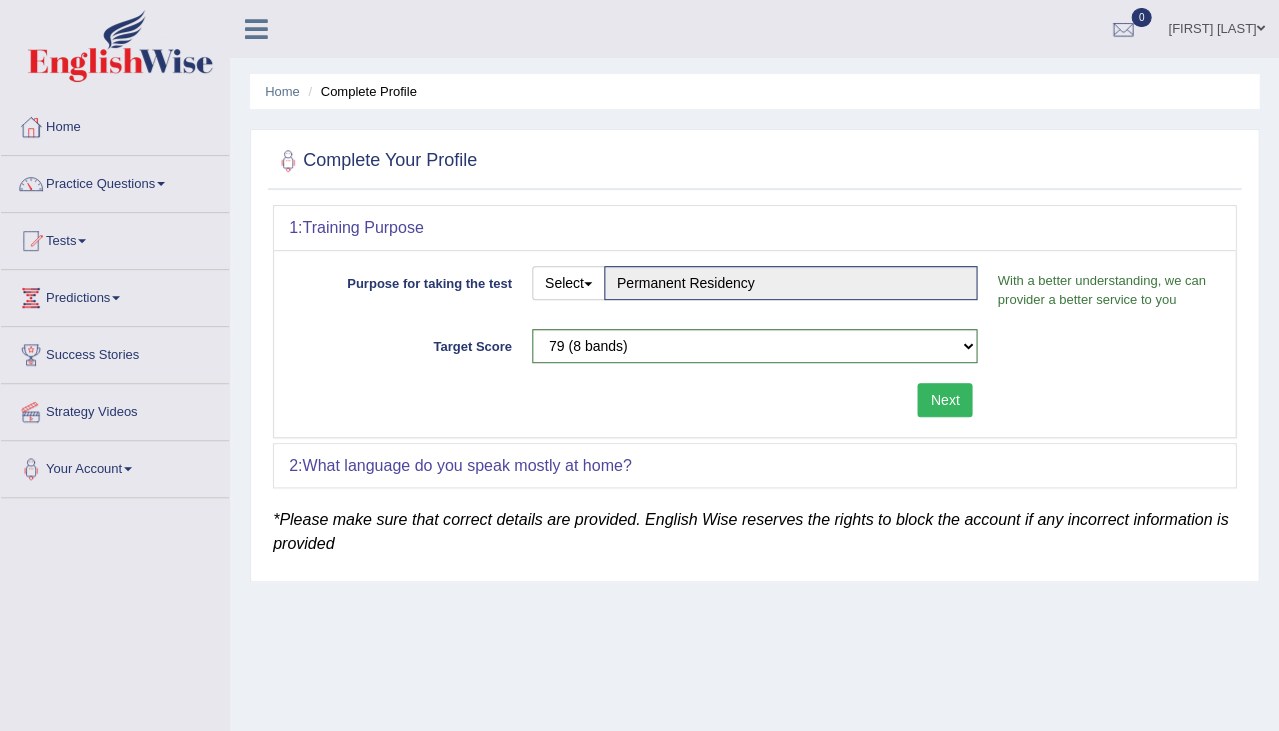 click on "Next" at bounding box center [944, 400] 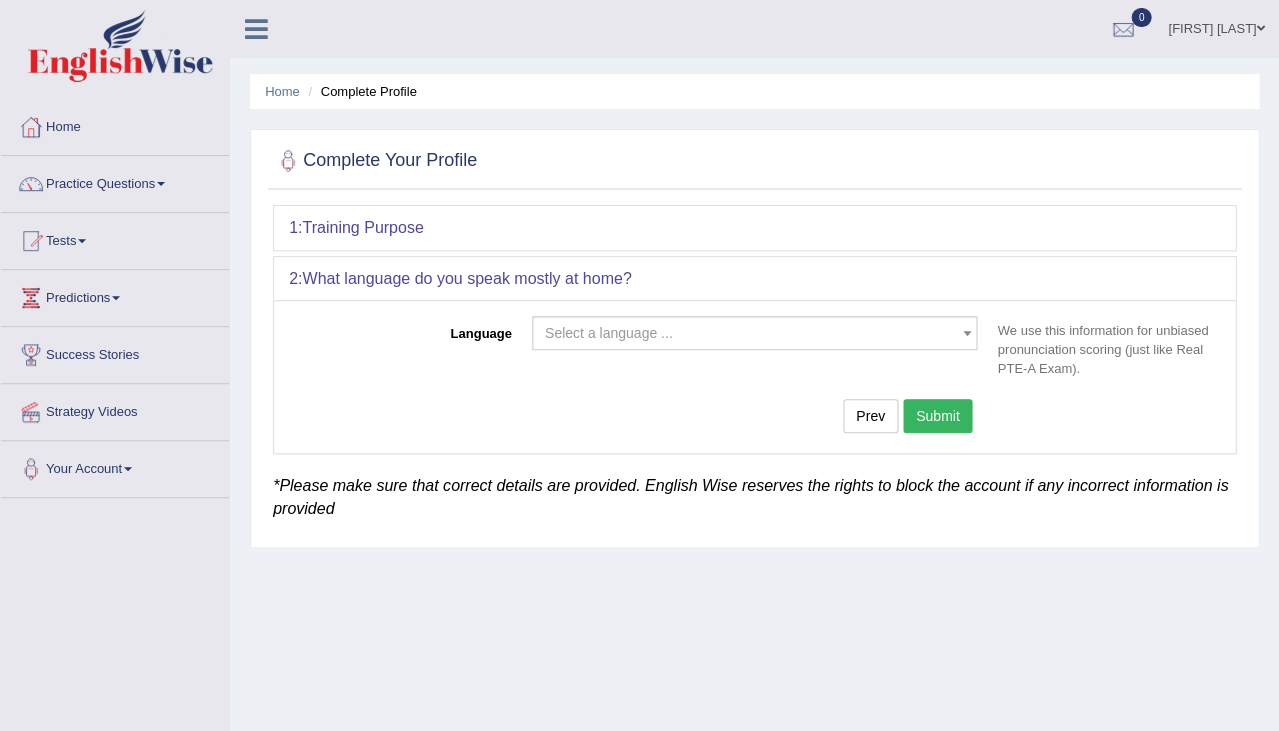 click on "Select a language ..." at bounding box center [749, 333] 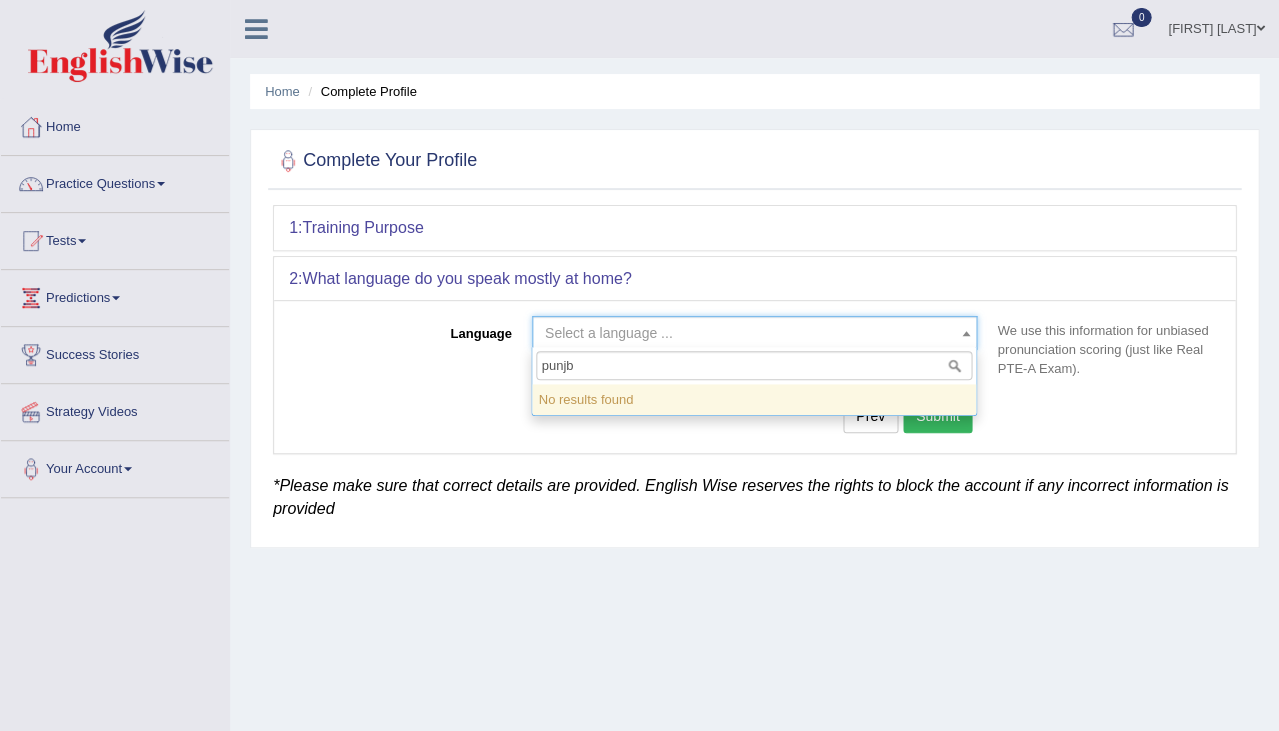 type on "punj" 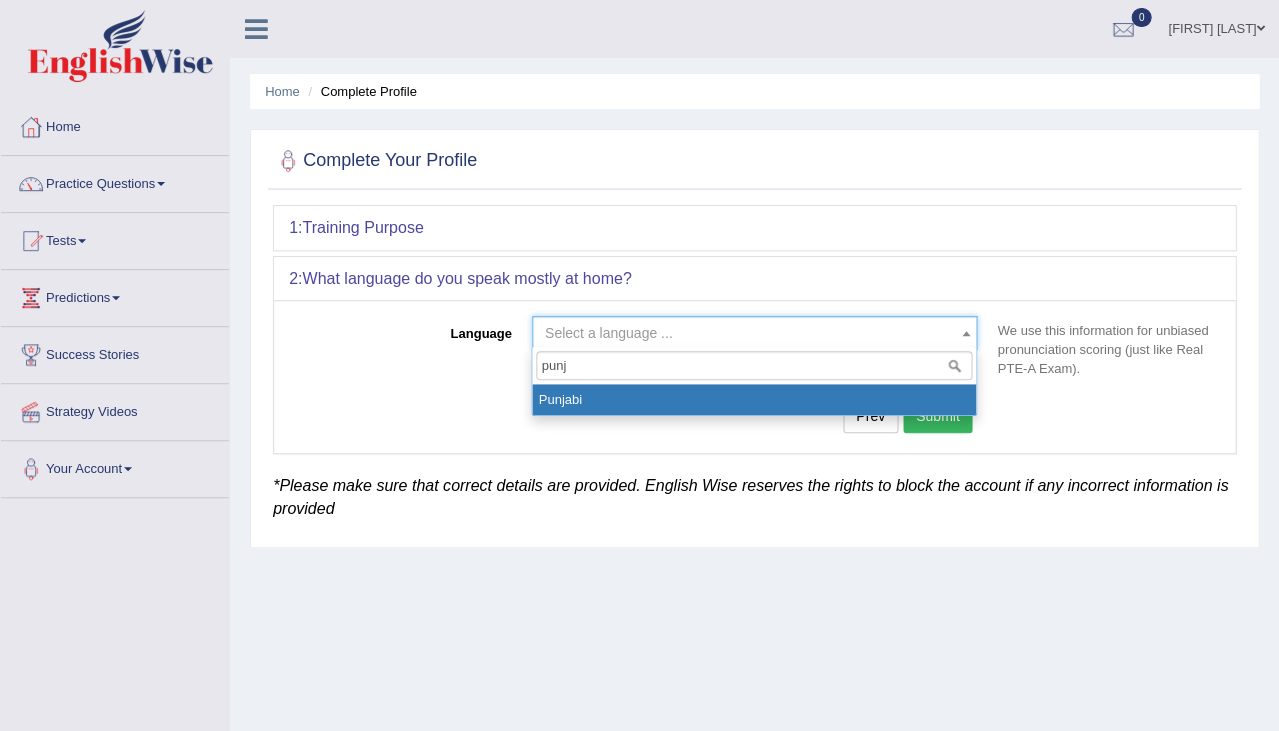 select on "Punjabi" 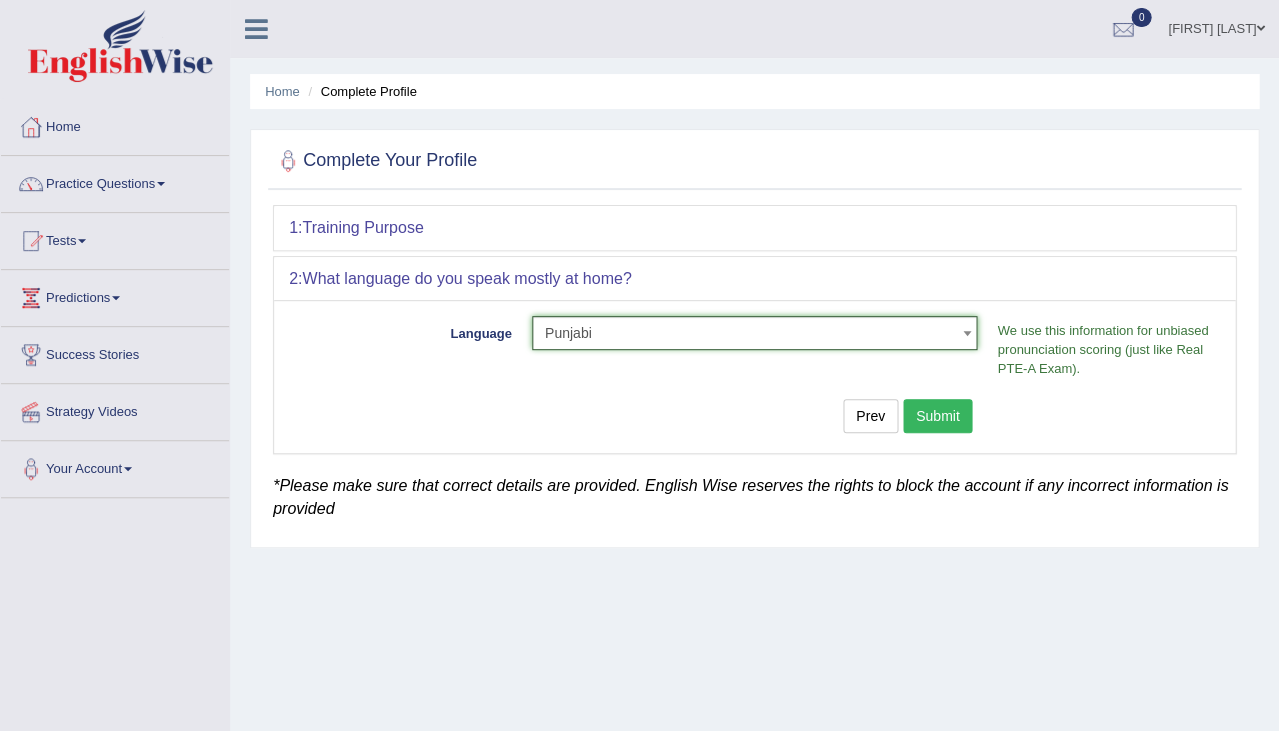 click on "Submit" at bounding box center (938, 416) 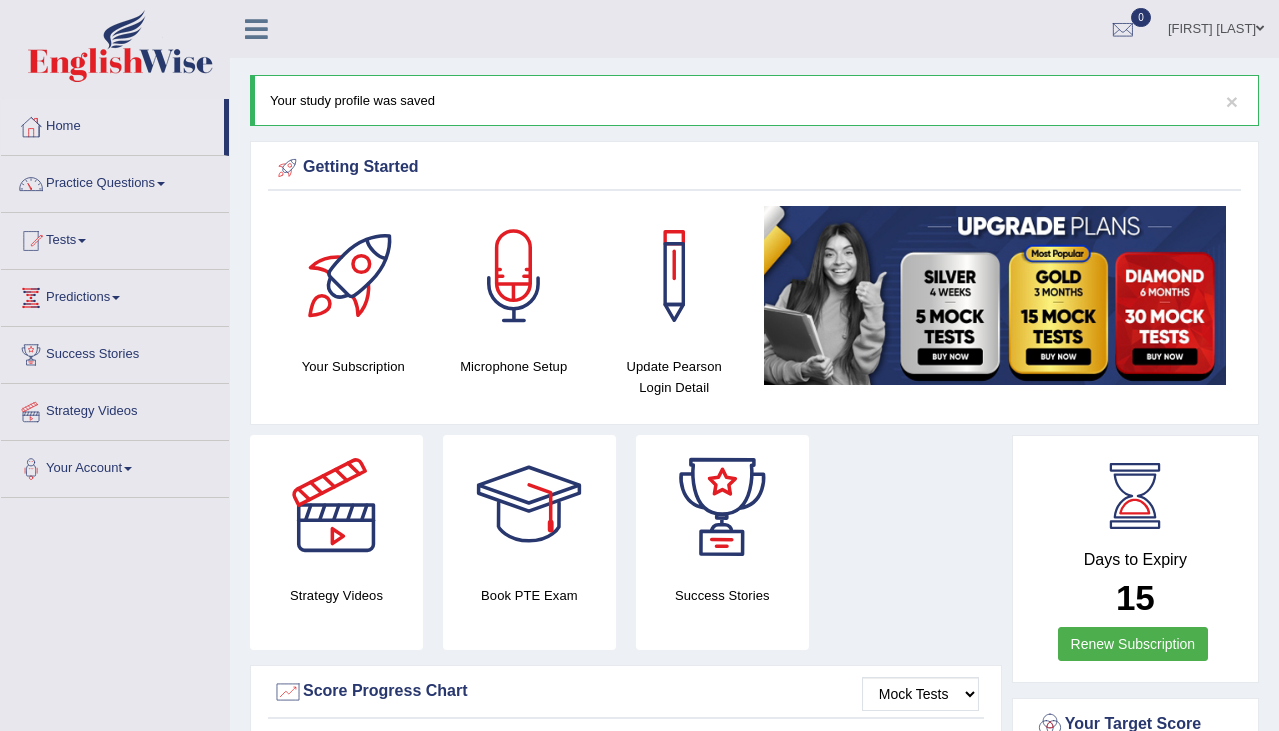 scroll, scrollTop: 0, scrollLeft: 0, axis: both 